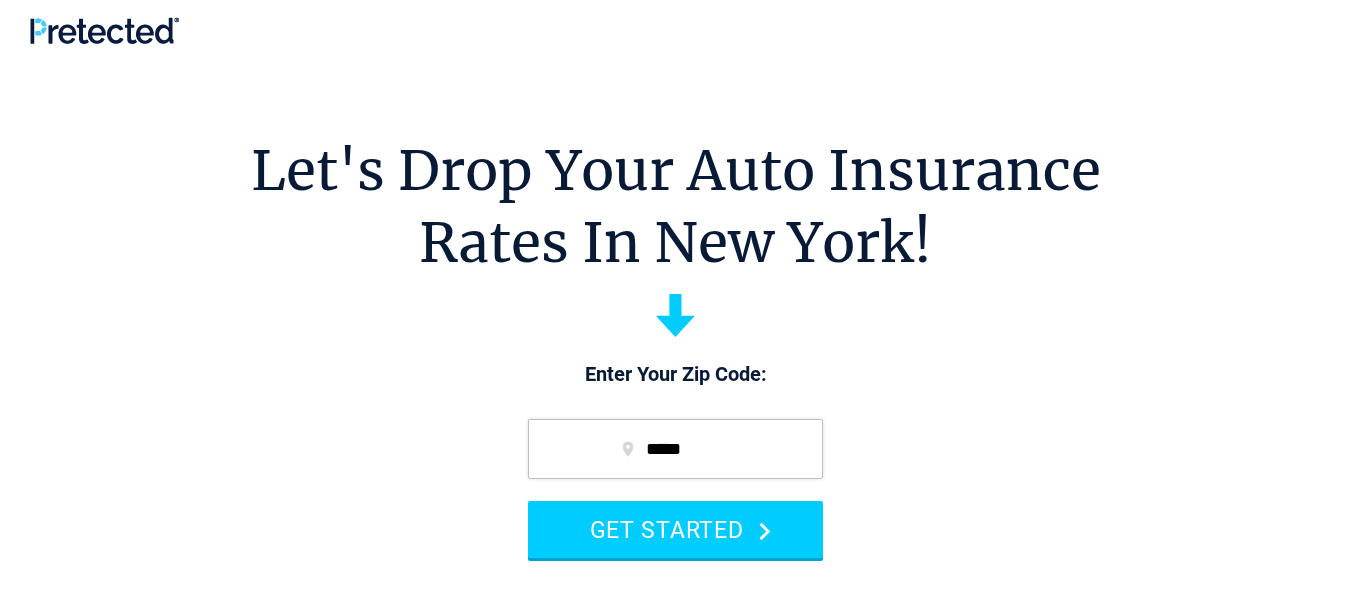 scroll, scrollTop: 0, scrollLeft: 0, axis: both 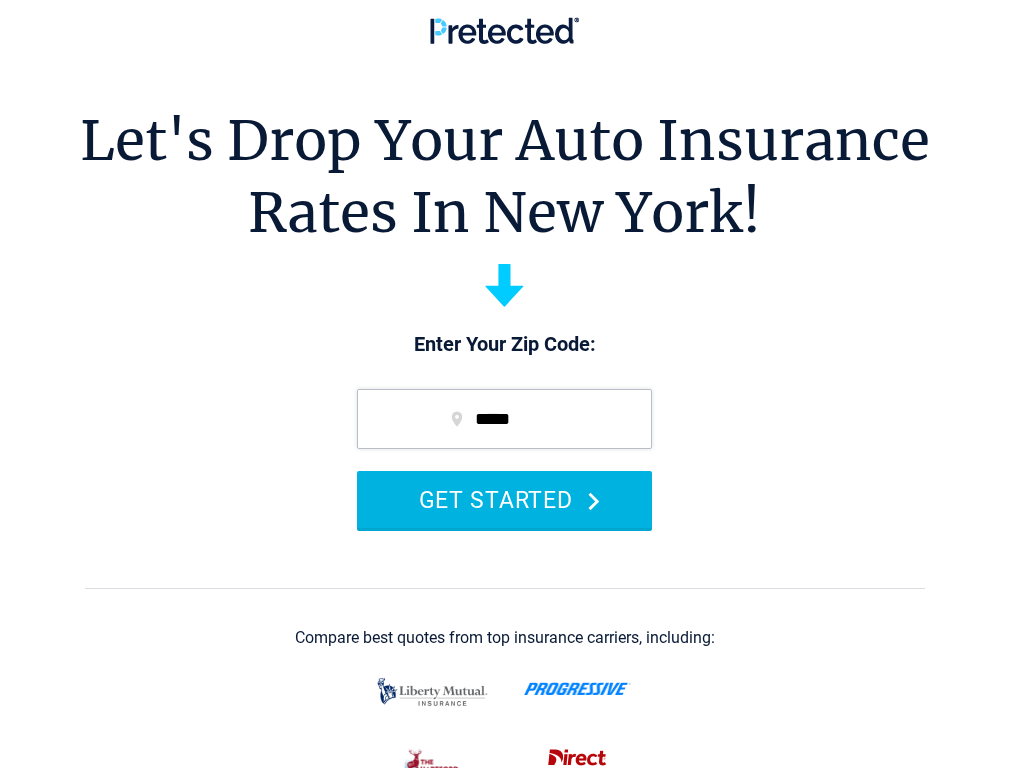 click on "GET STARTED" at bounding box center (504, 499) 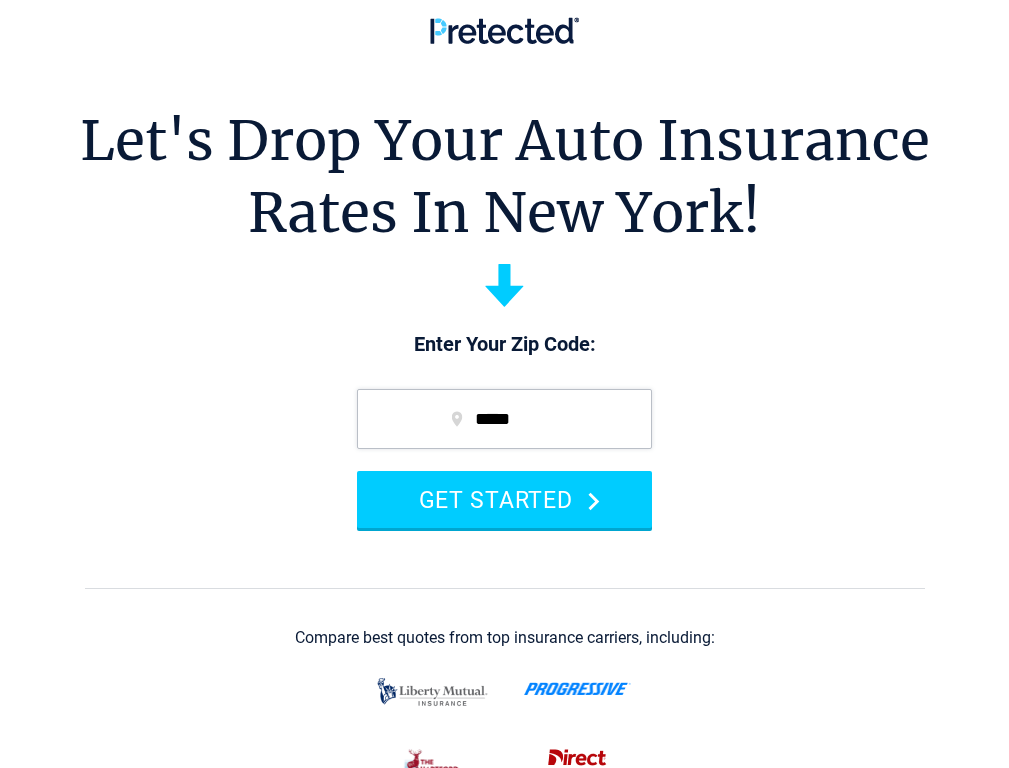 type 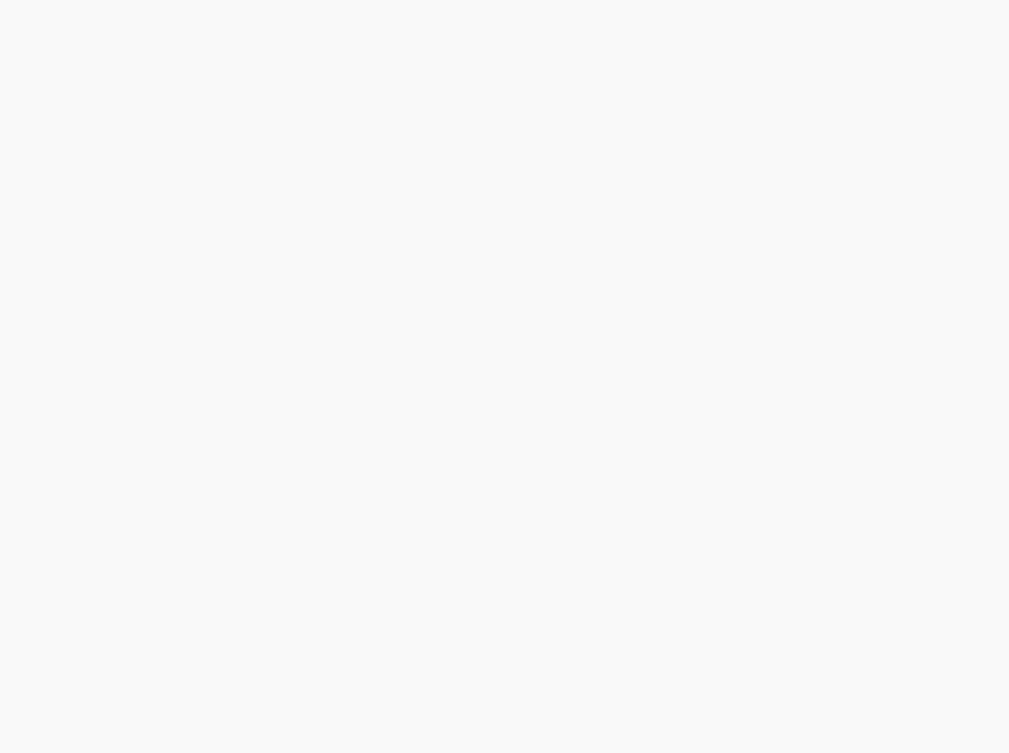 scroll, scrollTop: 0, scrollLeft: 0, axis: both 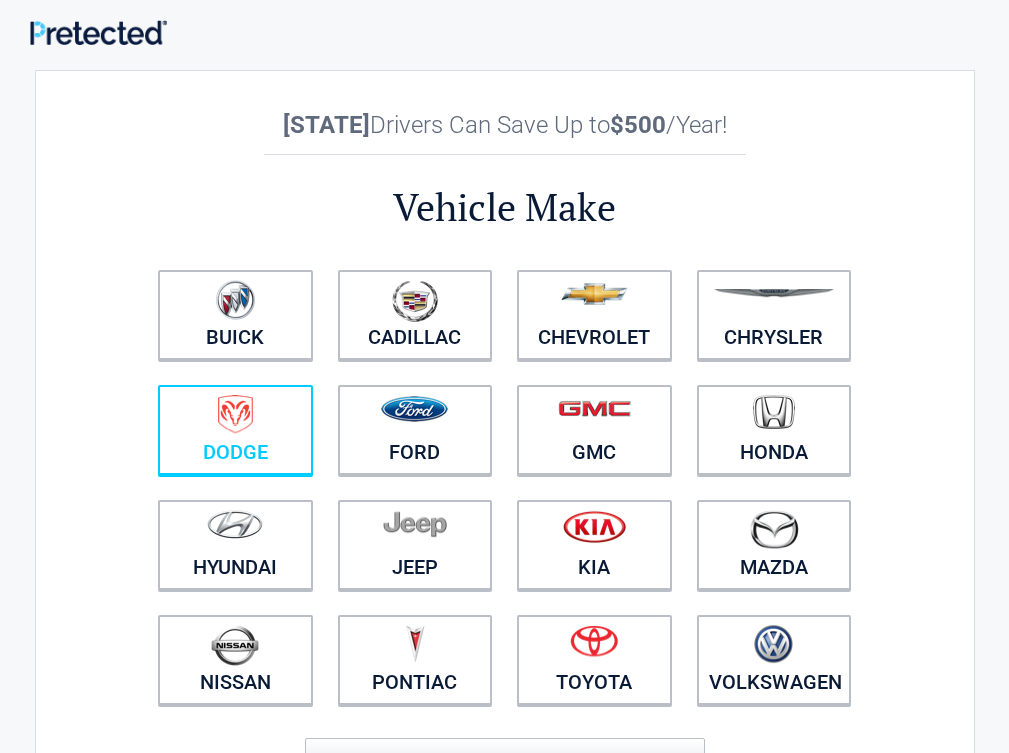 click on "Dodge" at bounding box center [235, 430] 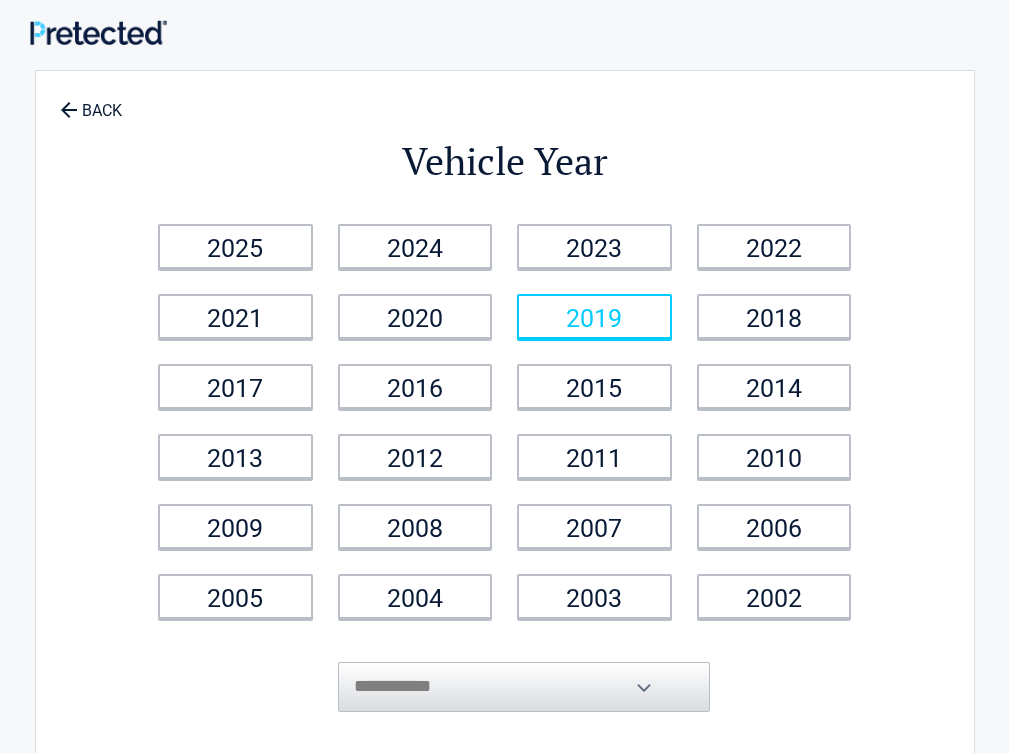 click on "2019" at bounding box center (594, 316) 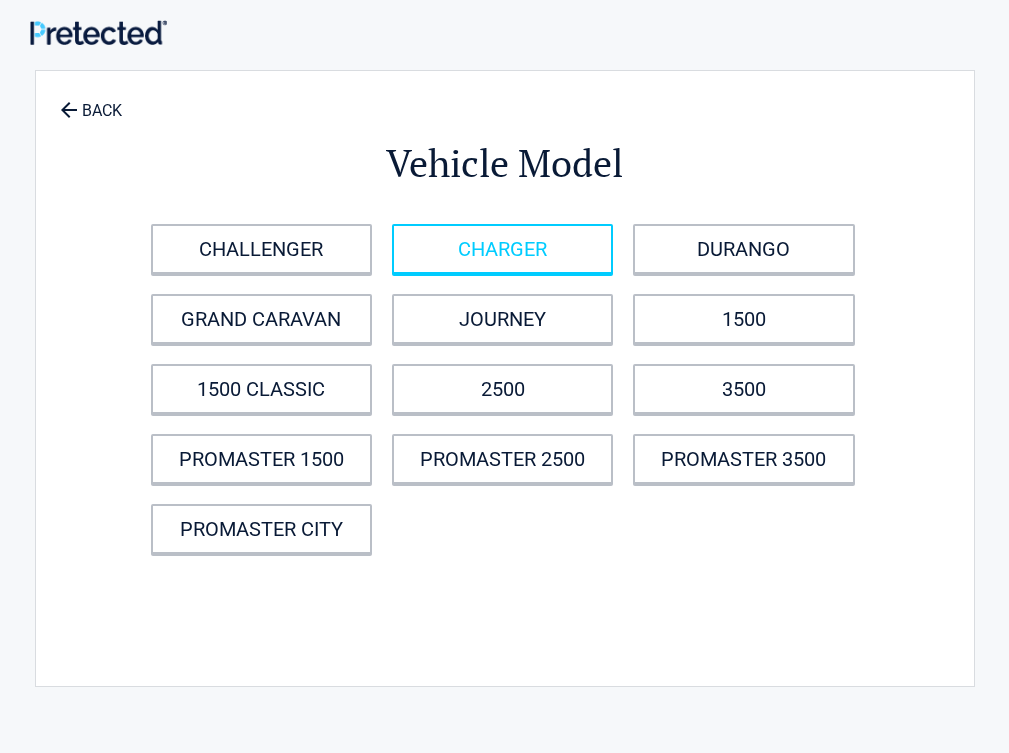 drag, startPoint x: 622, startPoint y: 231, endPoint x: 633, endPoint y: 253, distance: 24.596748 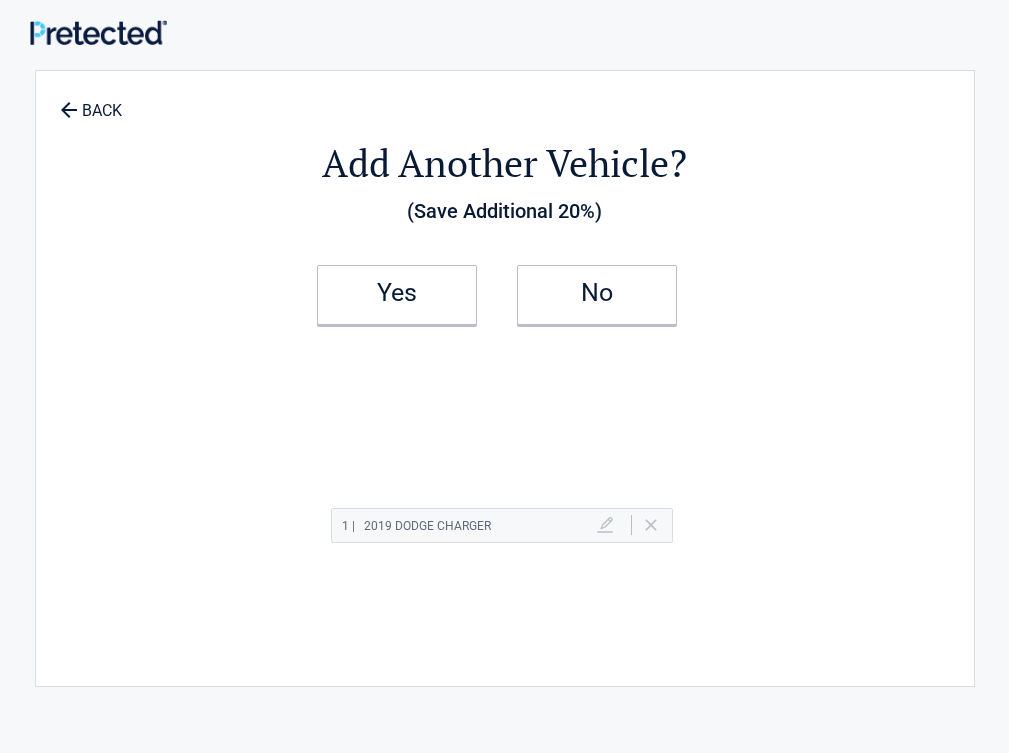 drag, startPoint x: 680, startPoint y: 306, endPoint x: 729, endPoint y: 335, distance: 56.938564 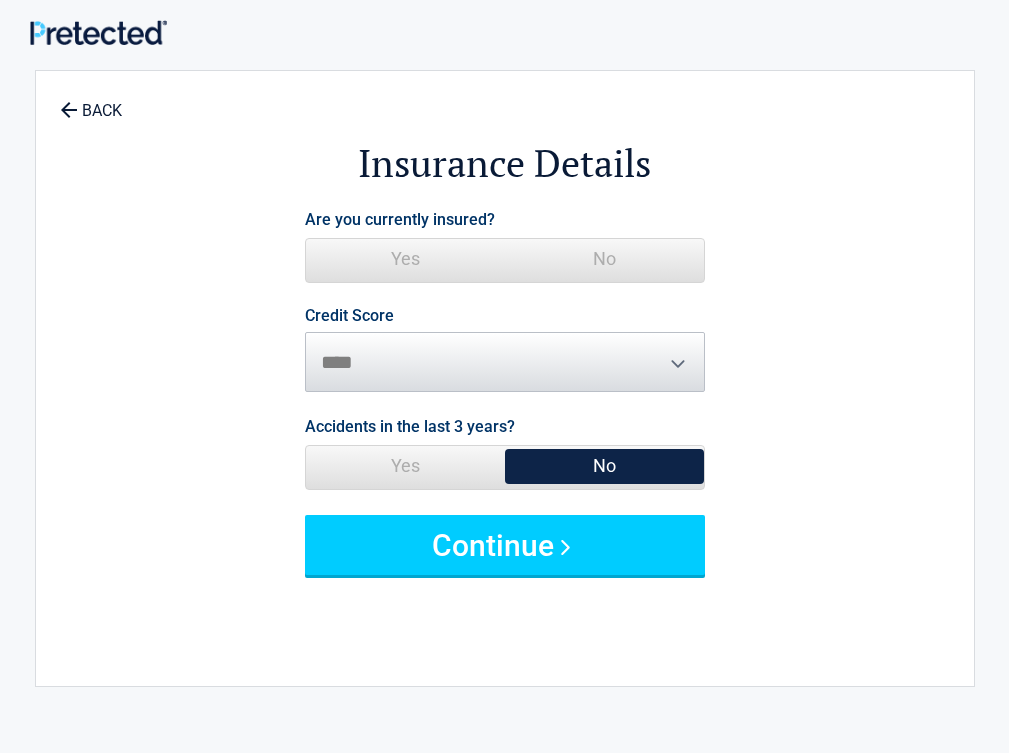 click on "Yes" at bounding box center [405, 259] 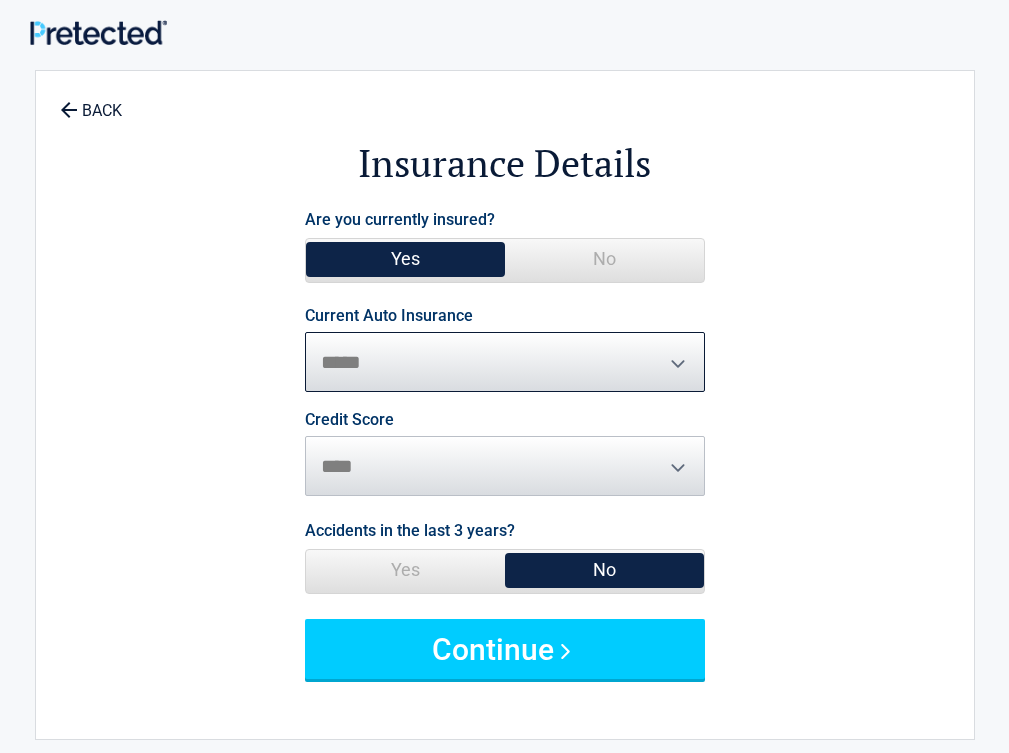 select on "*****" 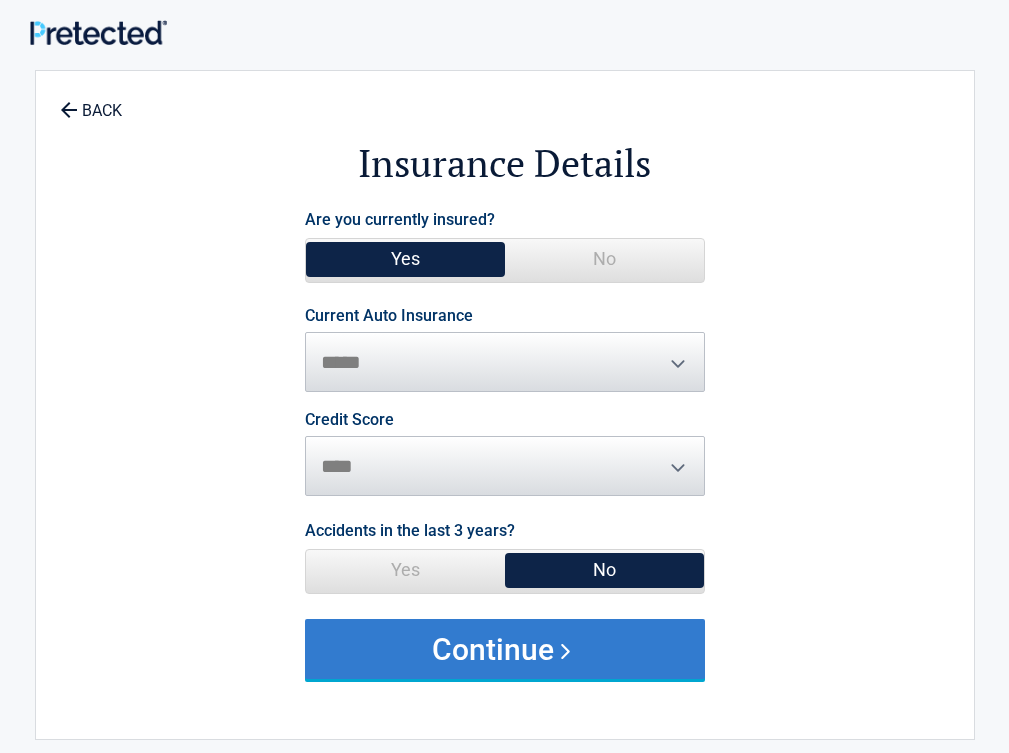 drag, startPoint x: 587, startPoint y: 669, endPoint x: 627, endPoint y: 649, distance: 44.72136 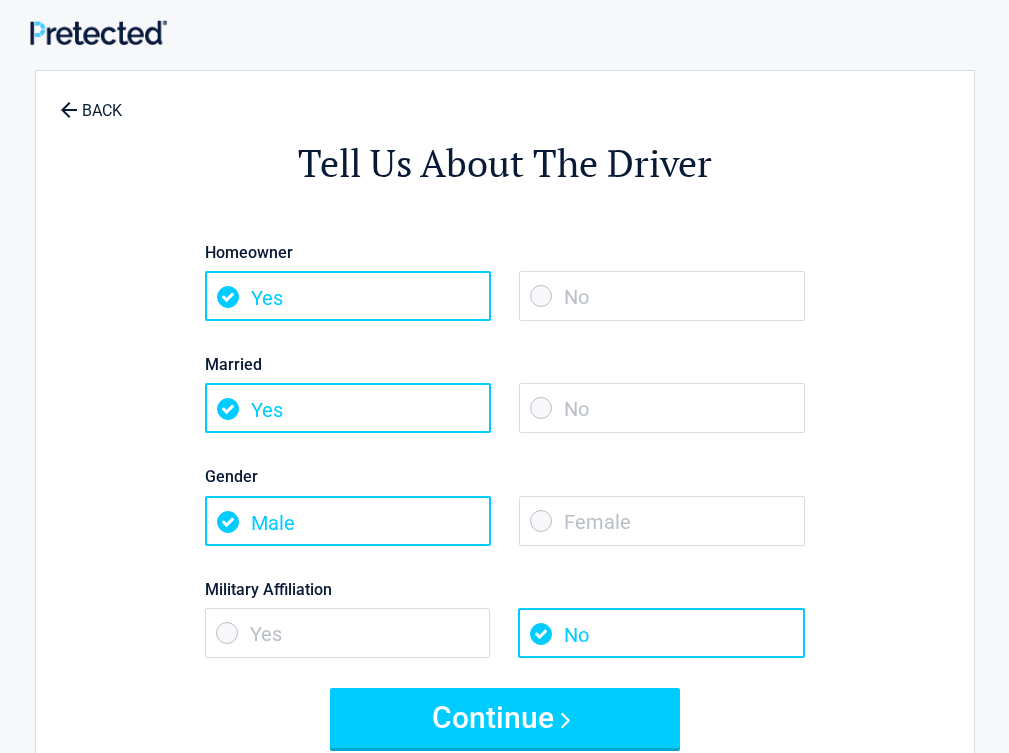 click on "No" at bounding box center (662, 296) 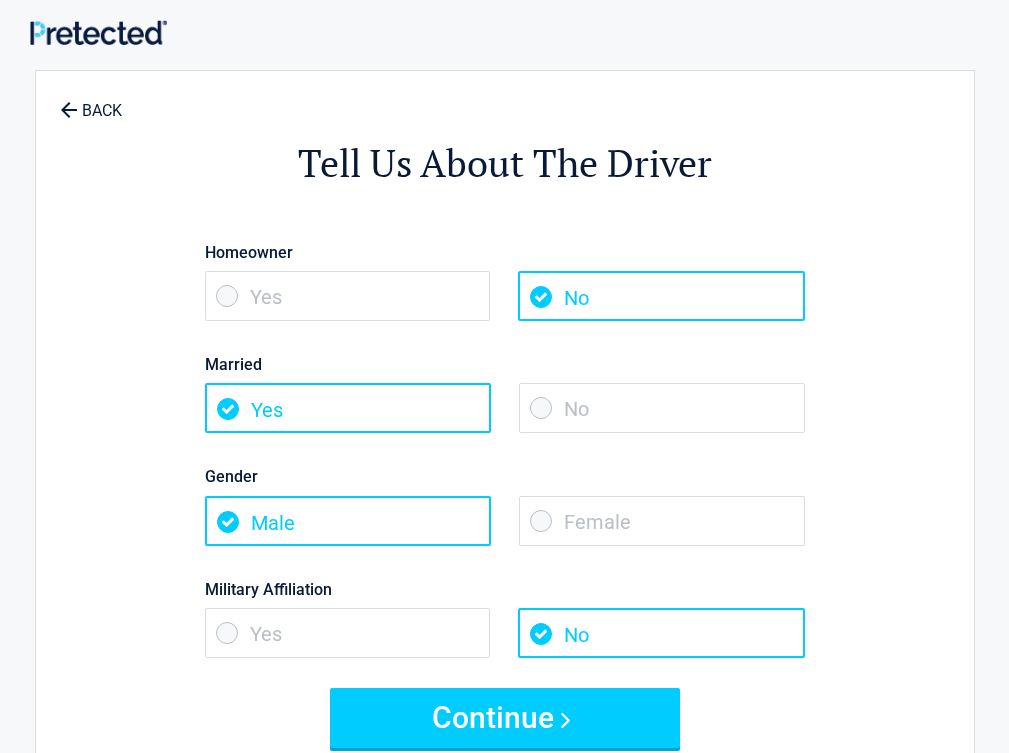 click on "No" at bounding box center (662, 408) 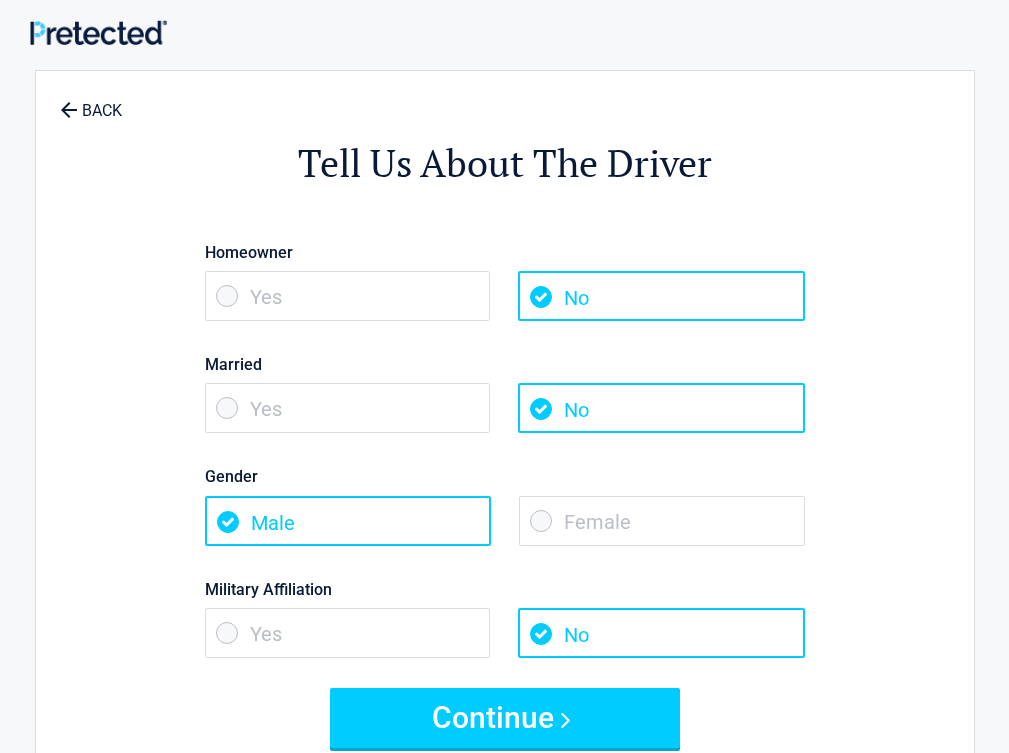 drag, startPoint x: 759, startPoint y: 508, endPoint x: 779, endPoint y: 508, distance: 20 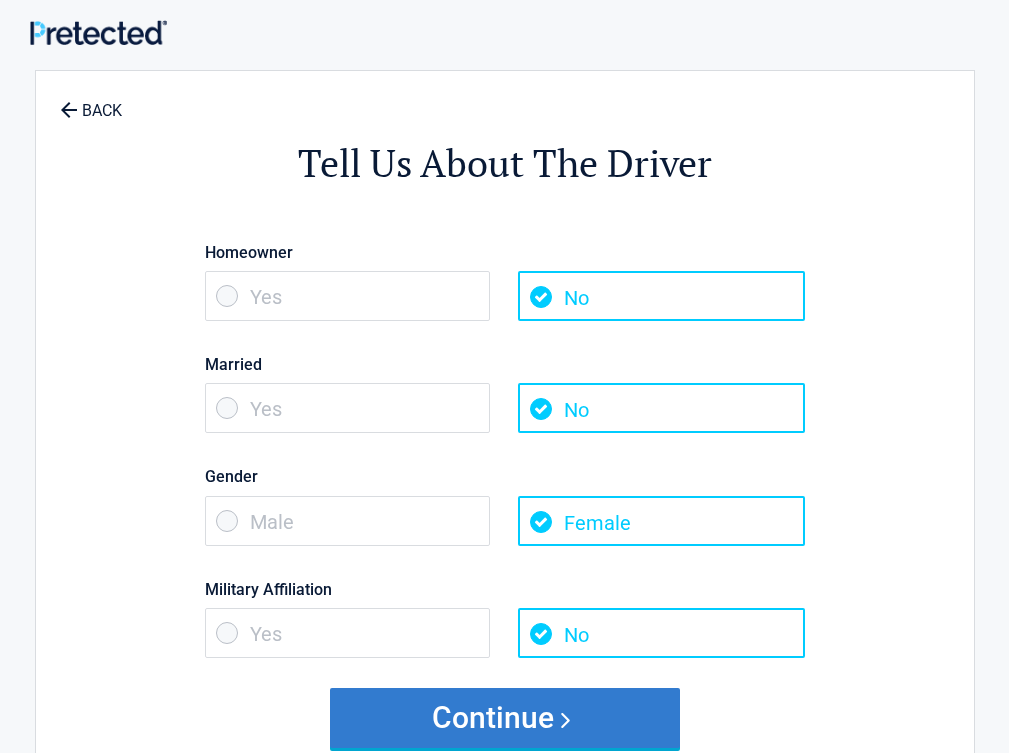 click on "Continue" at bounding box center (505, 718) 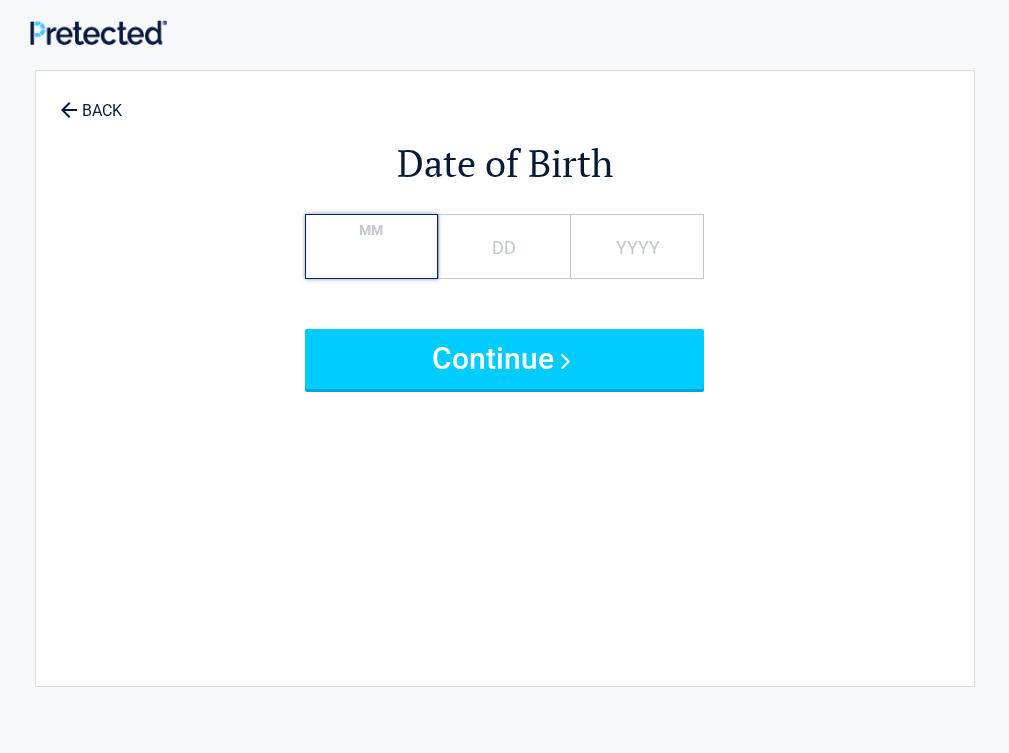 type on "**" 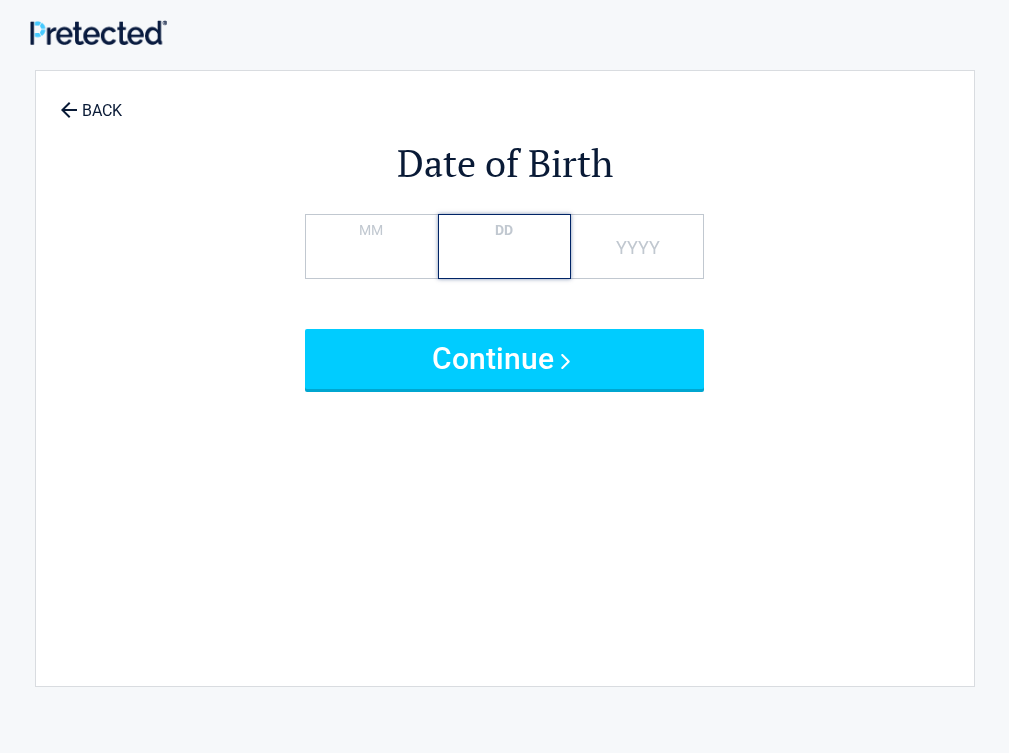 type on "*" 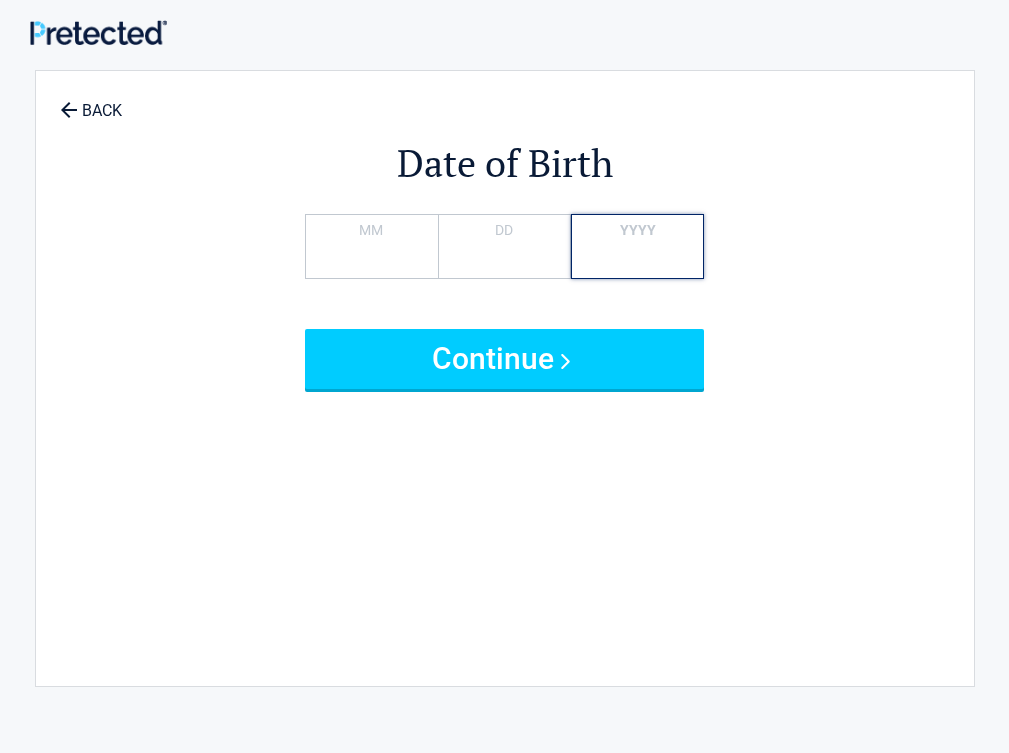 type on "*" 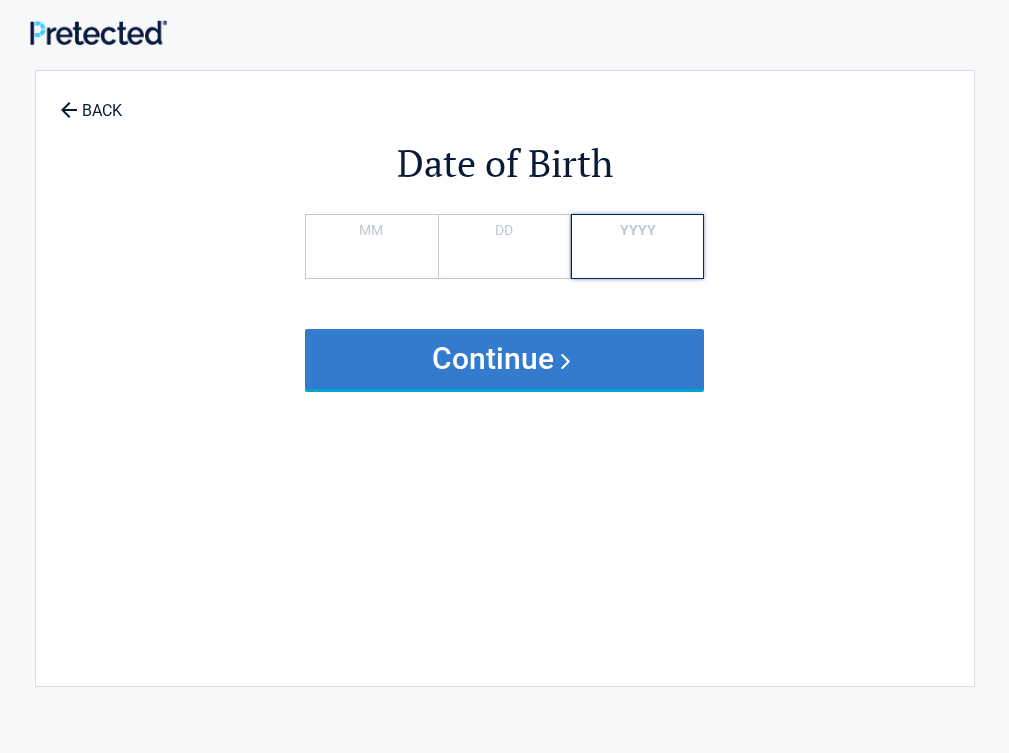 type on "****" 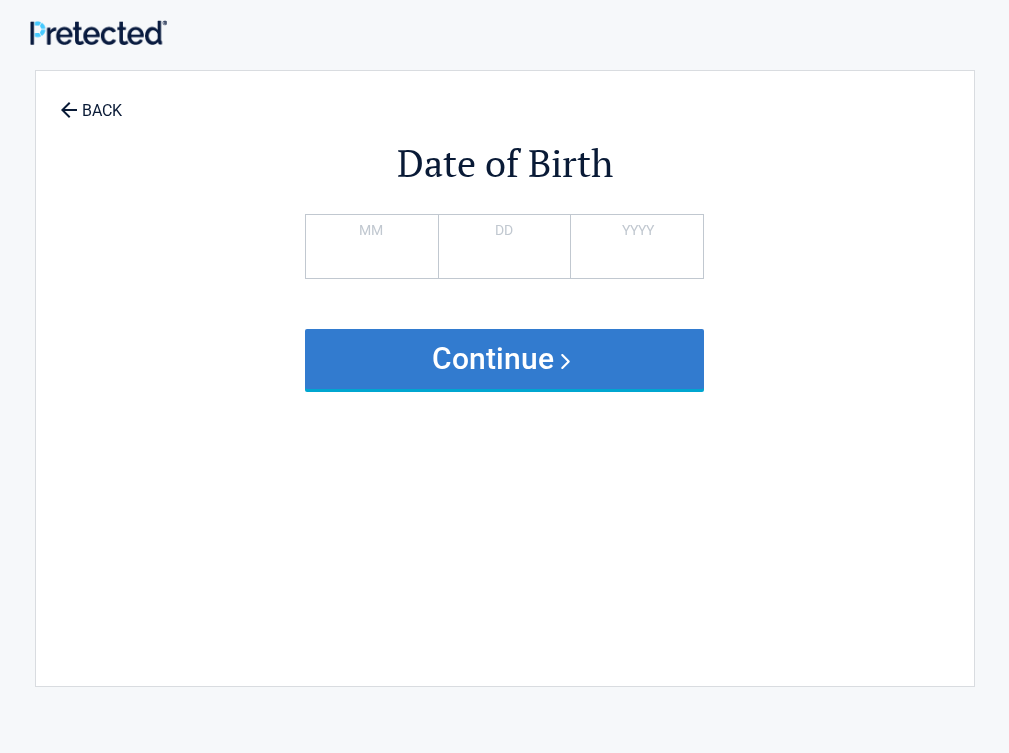 click on "Continue" at bounding box center (505, 359) 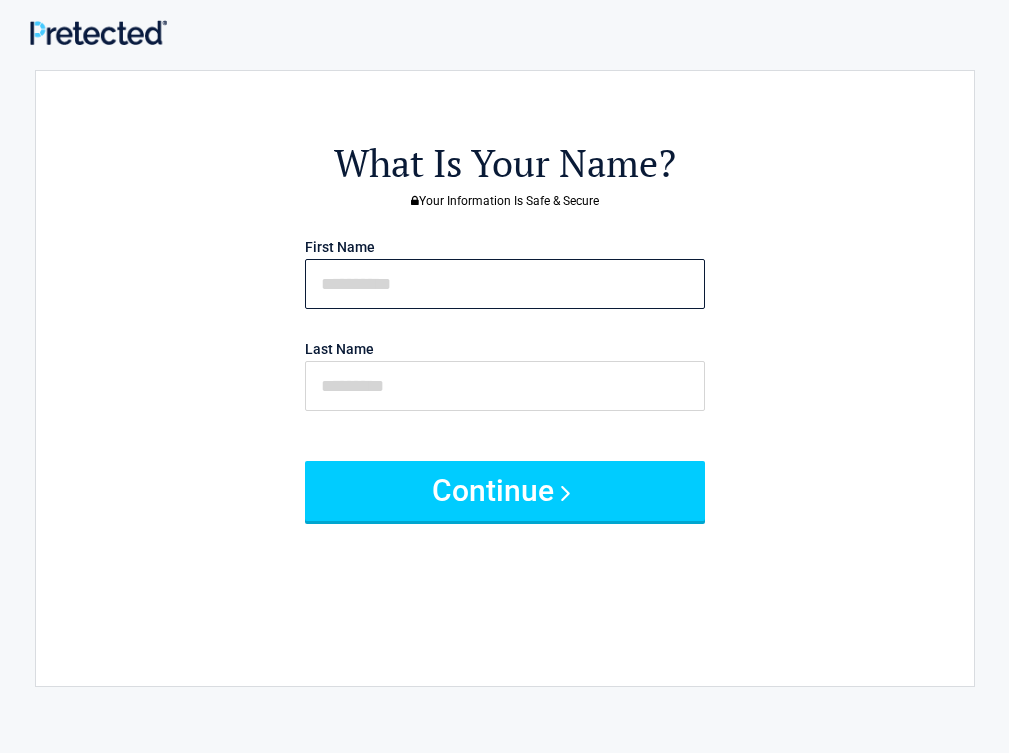 click at bounding box center [505, 284] 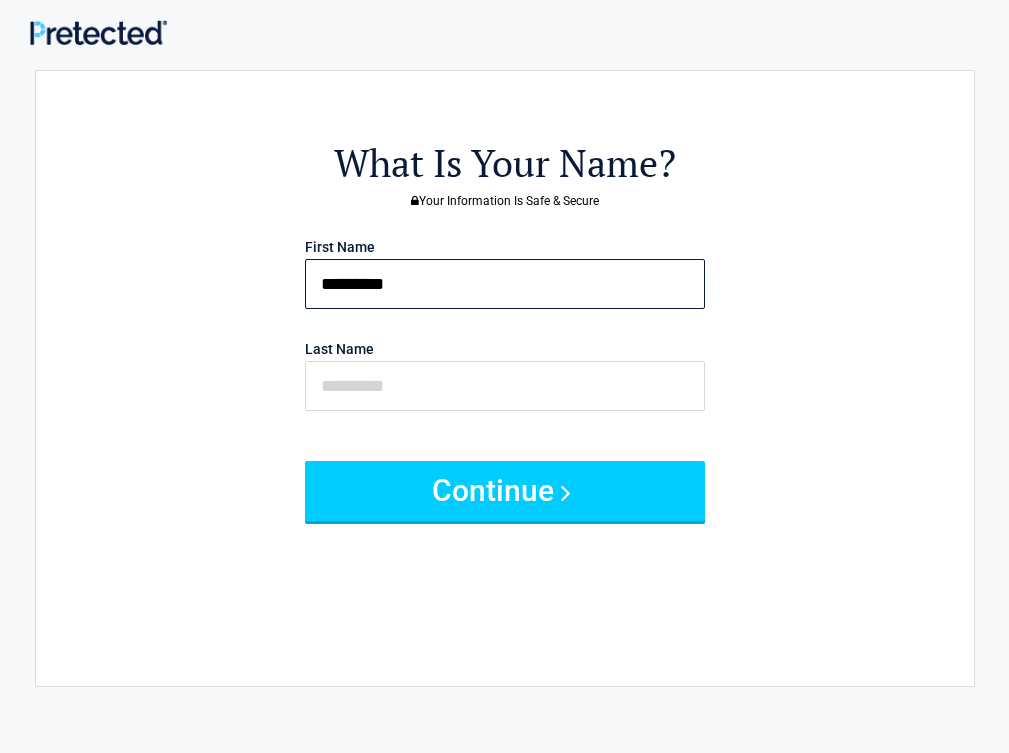 type on "*********" 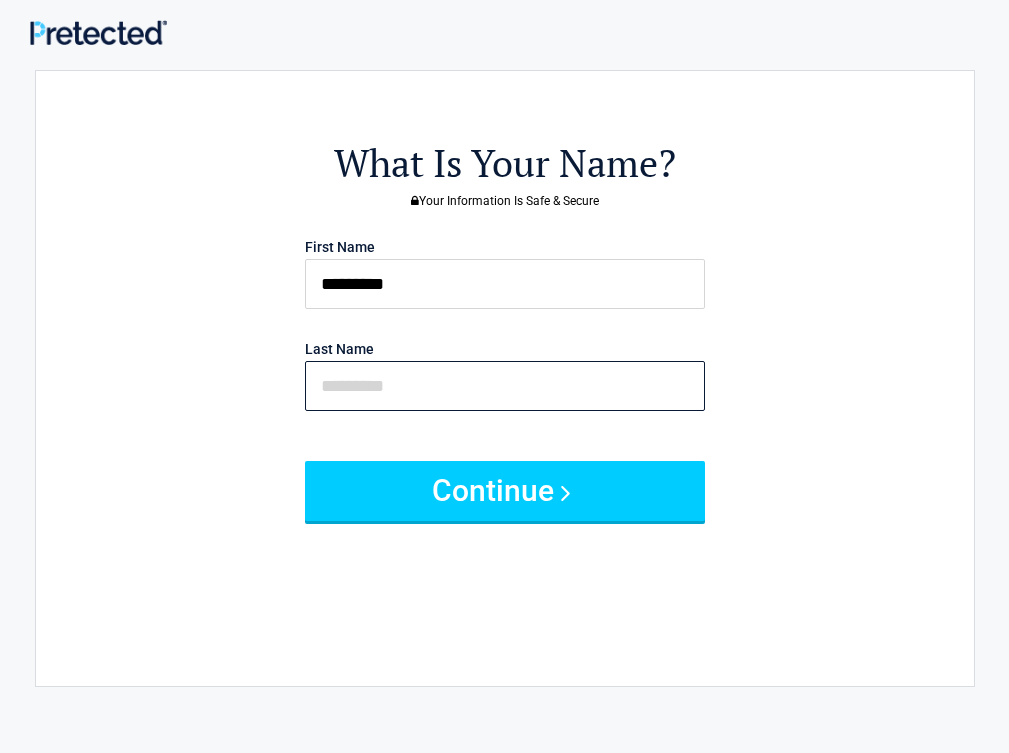 click at bounding box center (505, 386) 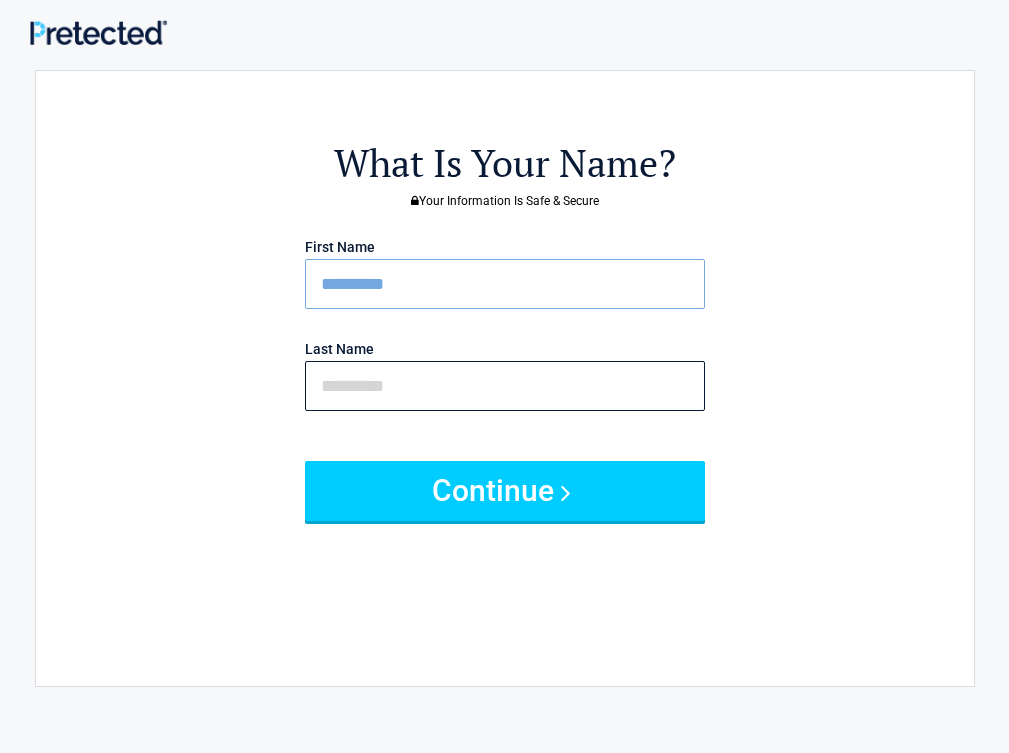 paste on "*******" 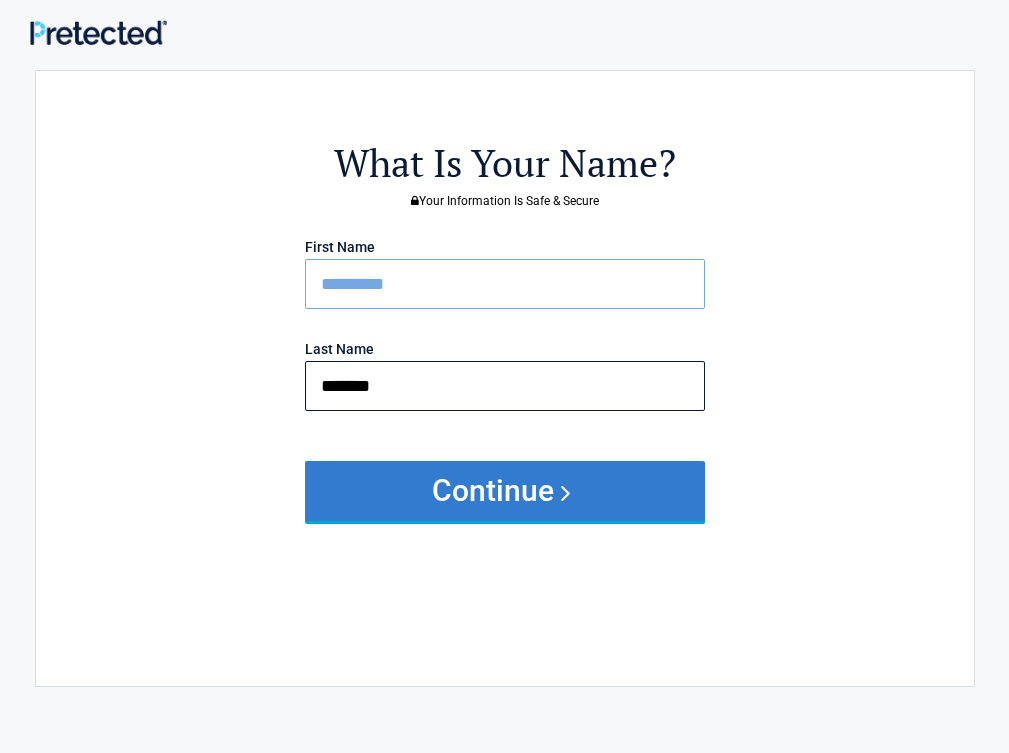 type on "*******" 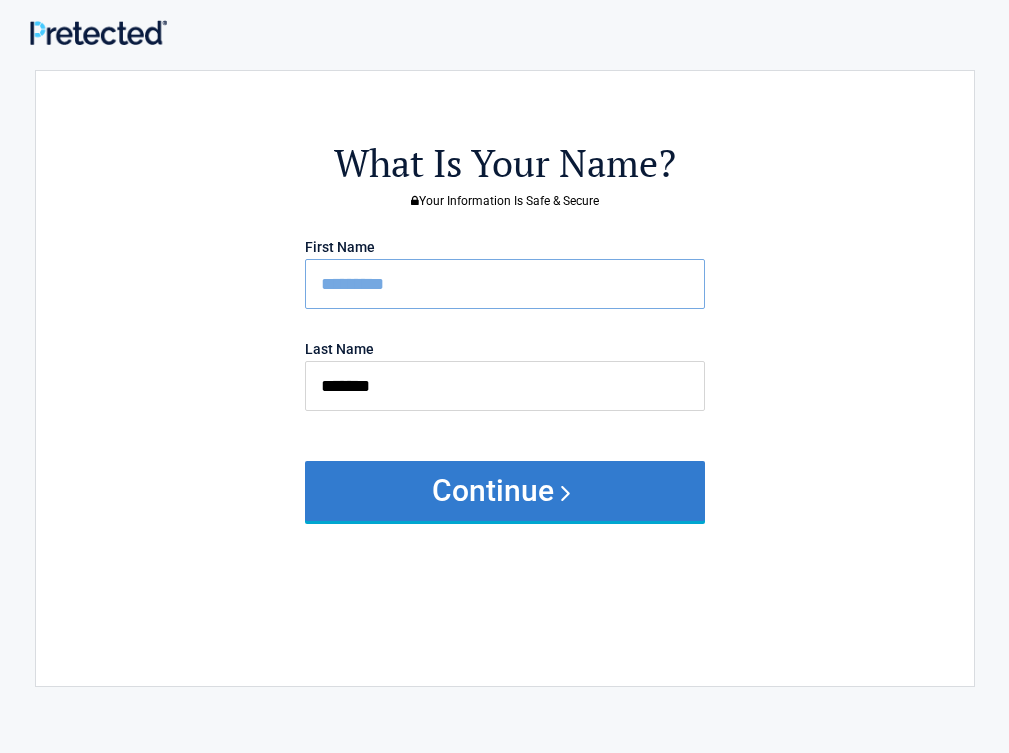 click on "Continue" at bounding box center (505, 491) 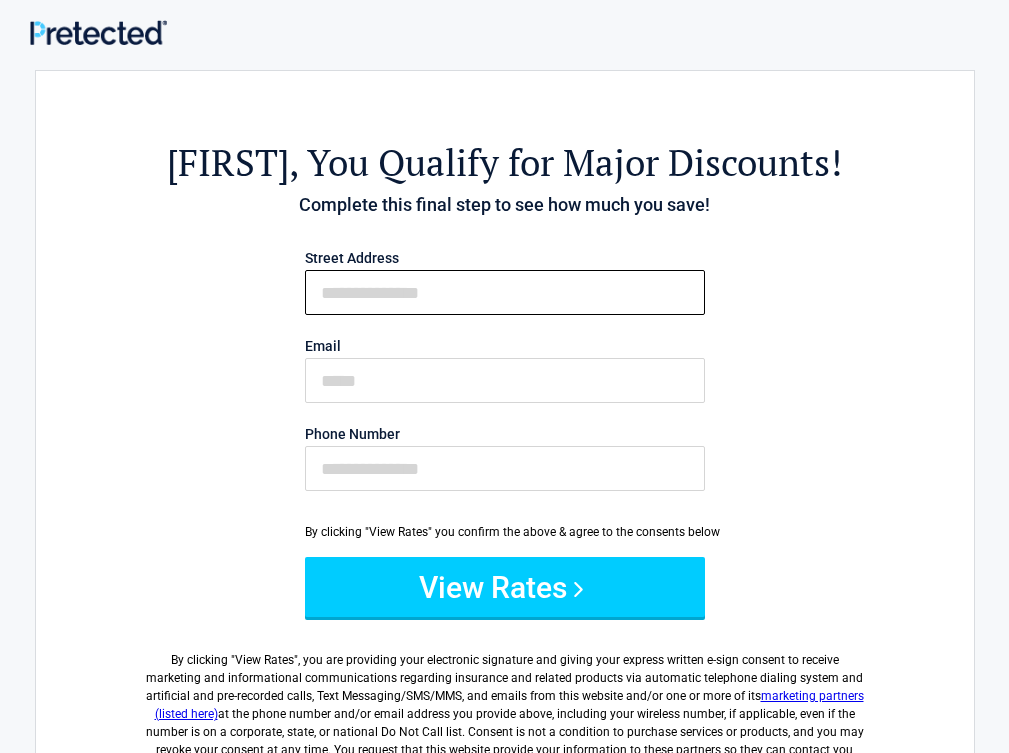 click on "First Name" at bounding box center [505, 292] 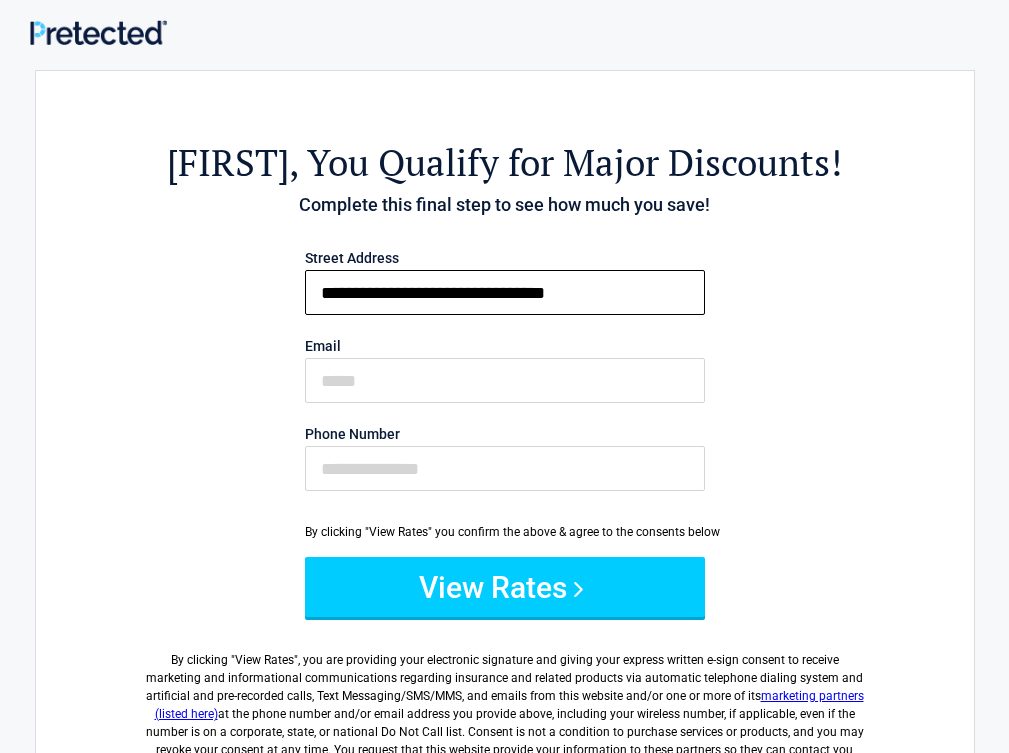type on "**********" 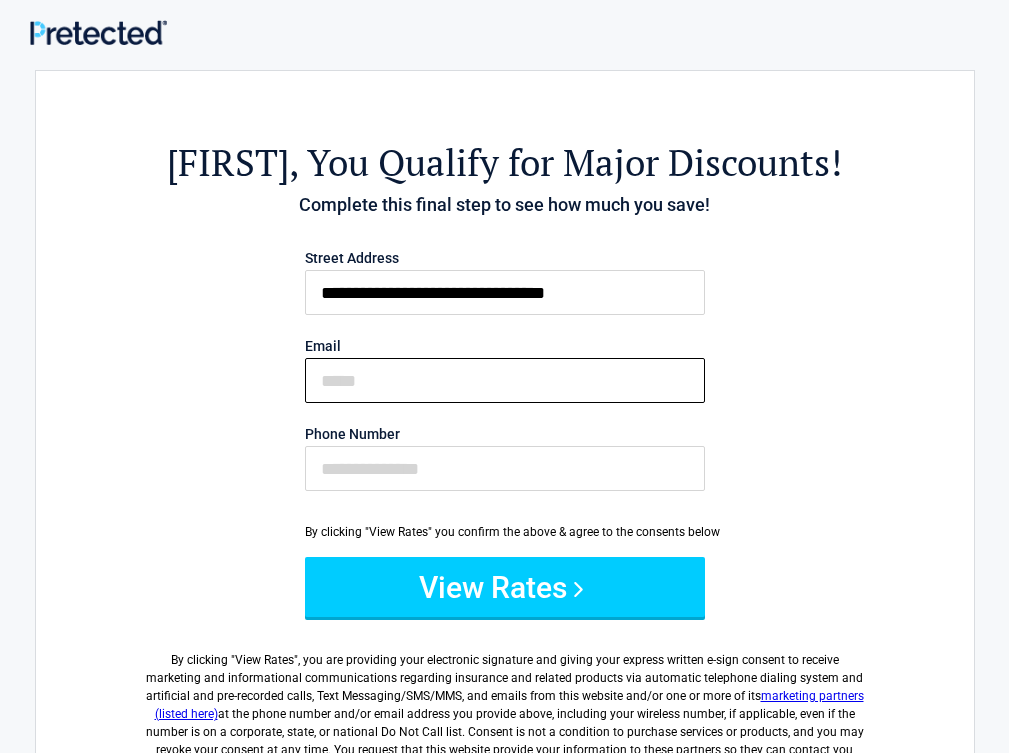 click on "Email" at bounding box center [505, 380] 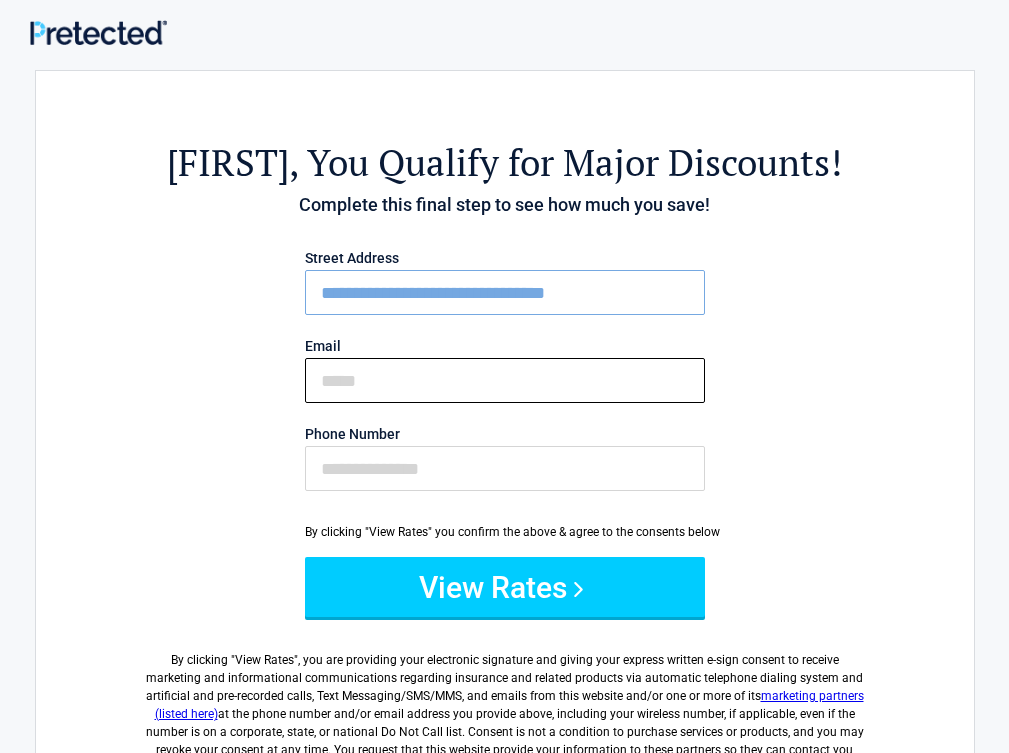 paste on "**********" 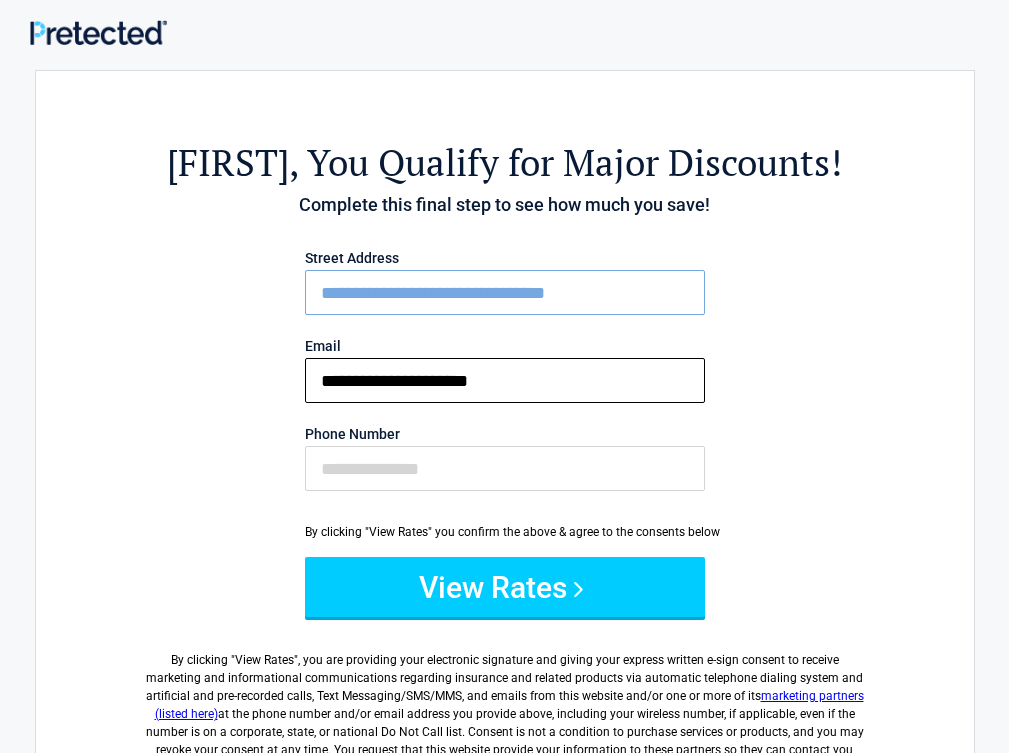 type on "**********" 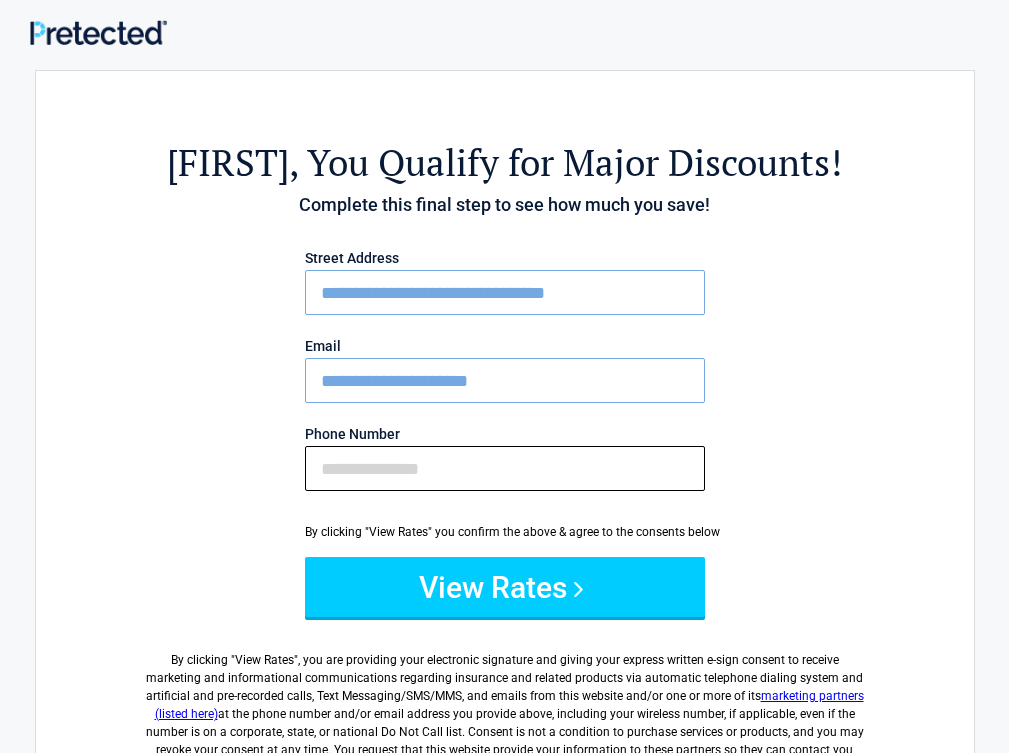 click on "Phone Number" at bounding box center (505, 468) 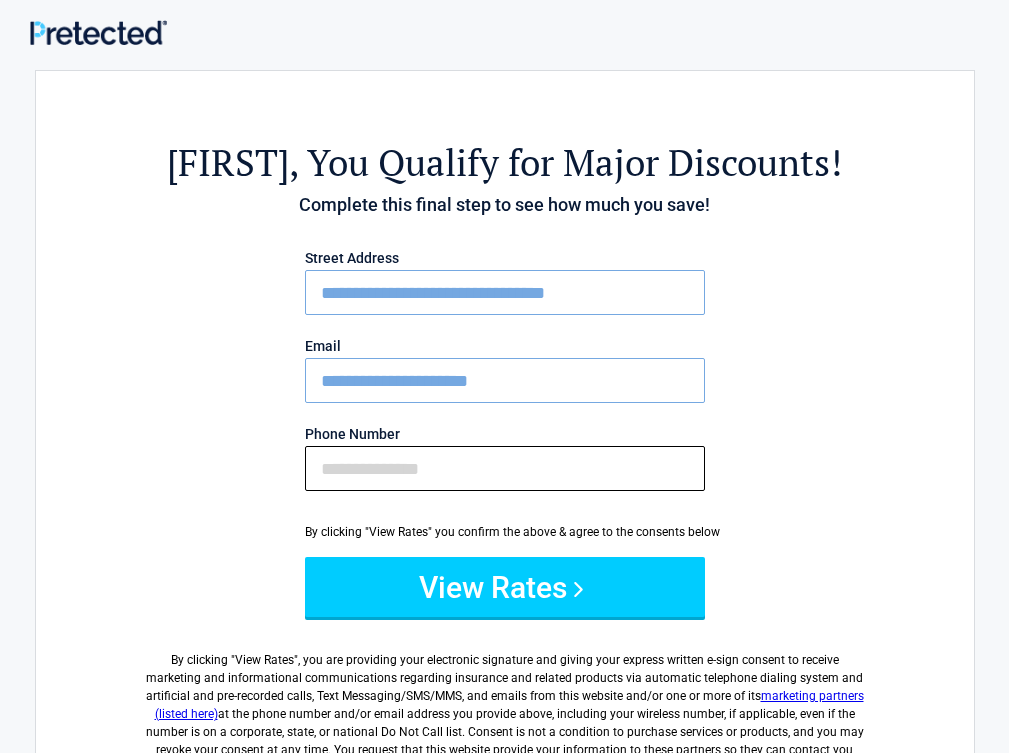click on "Phone Number" at bounding box center (505, 468) 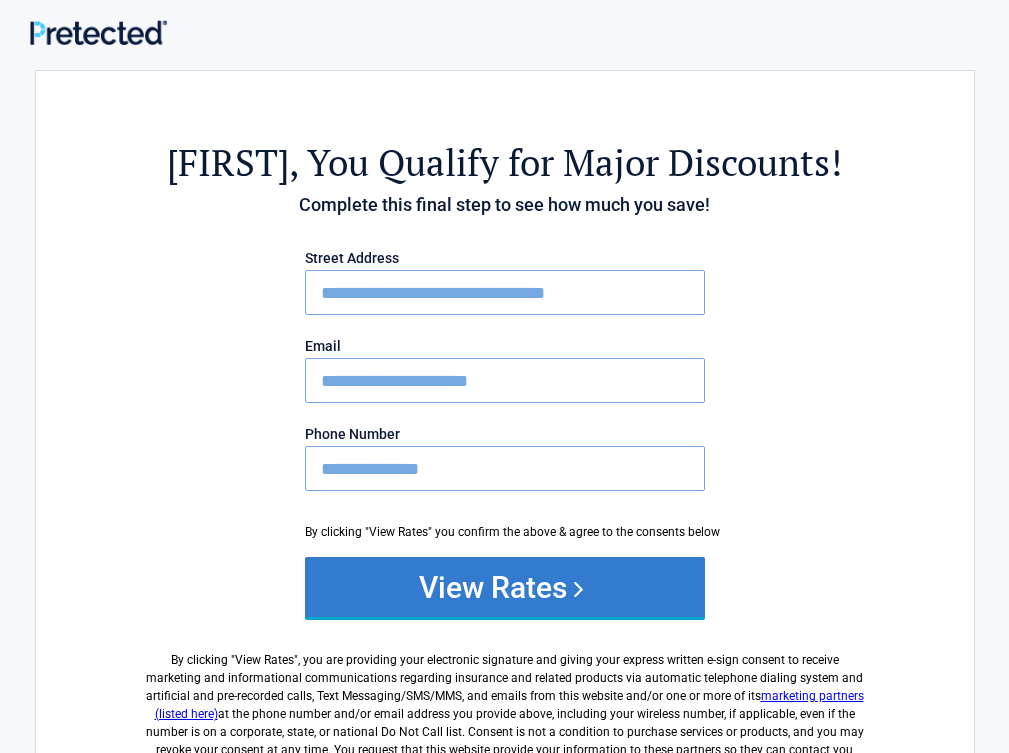 click on "View Rates" at bounding box center (505, 587) 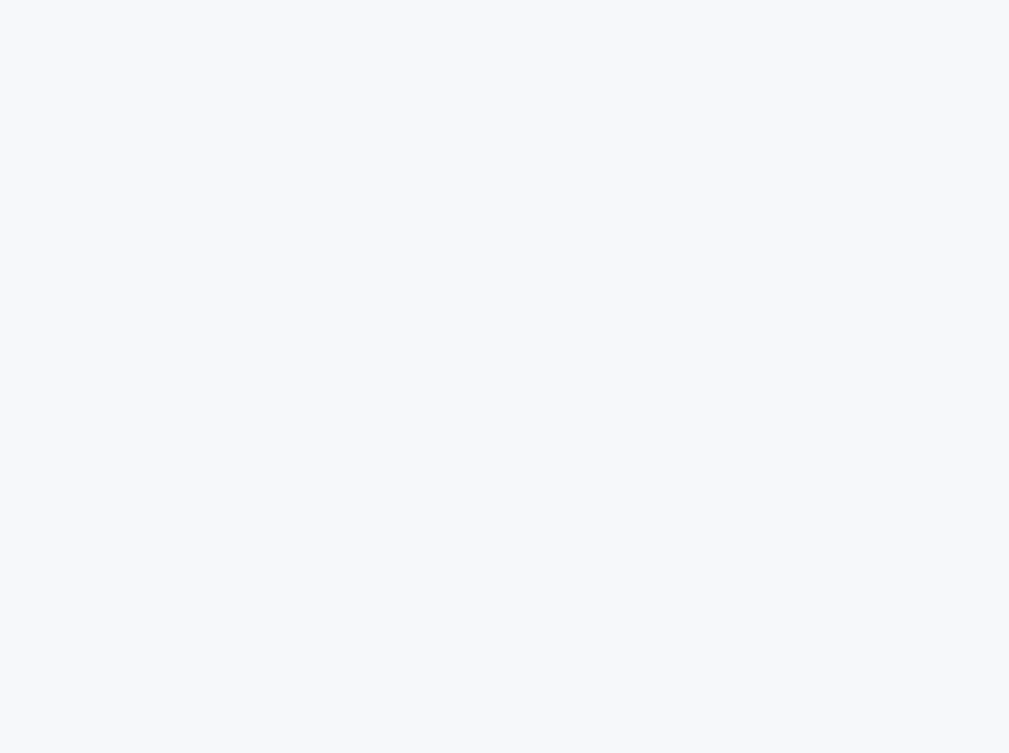 scroll, scrollTop: 0, scrollLeft: 0, axis: both 